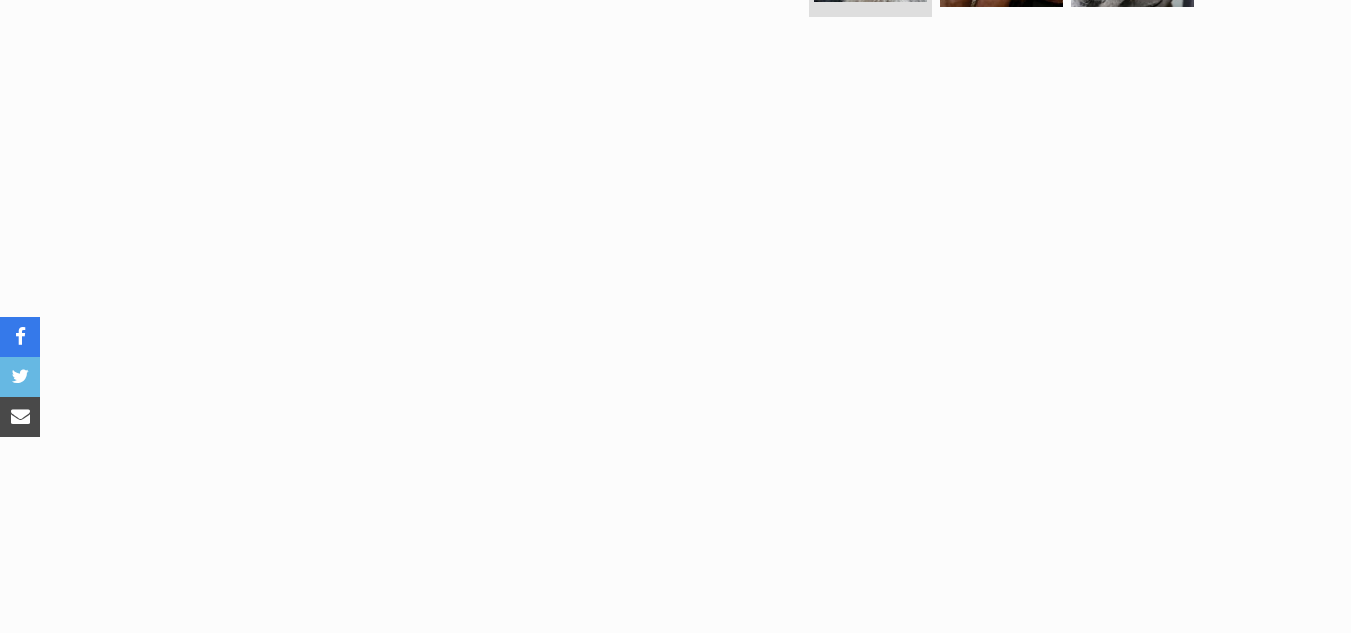 scroll, scrollTop: 0, scrollLeft: 0, axis: both 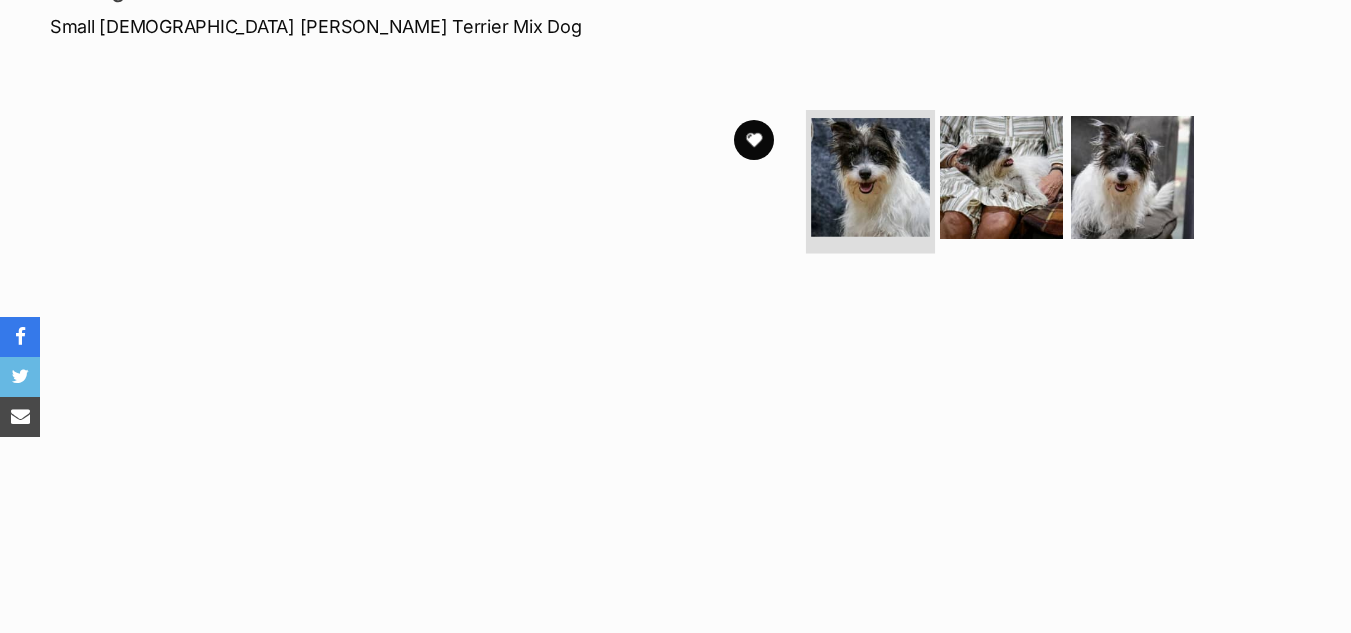 click at bounding box center (870, 177) 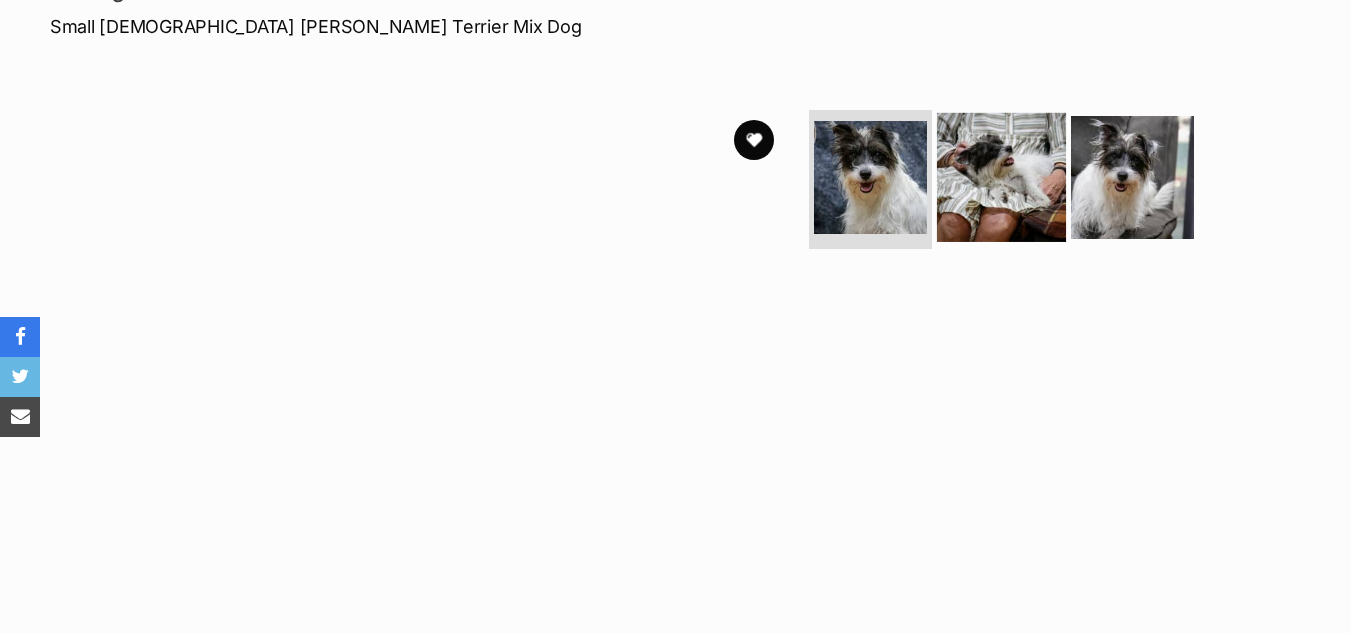 click at bounding box center (1001, 176) 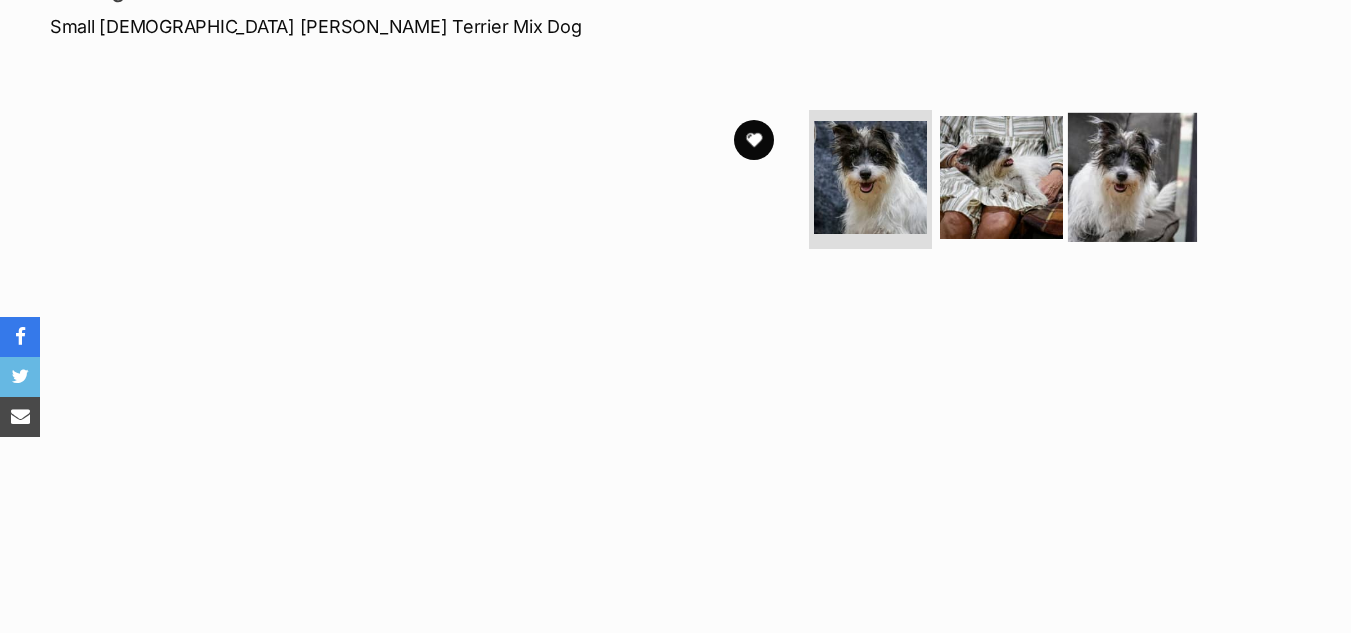 click at bounding box center [1132, 176] 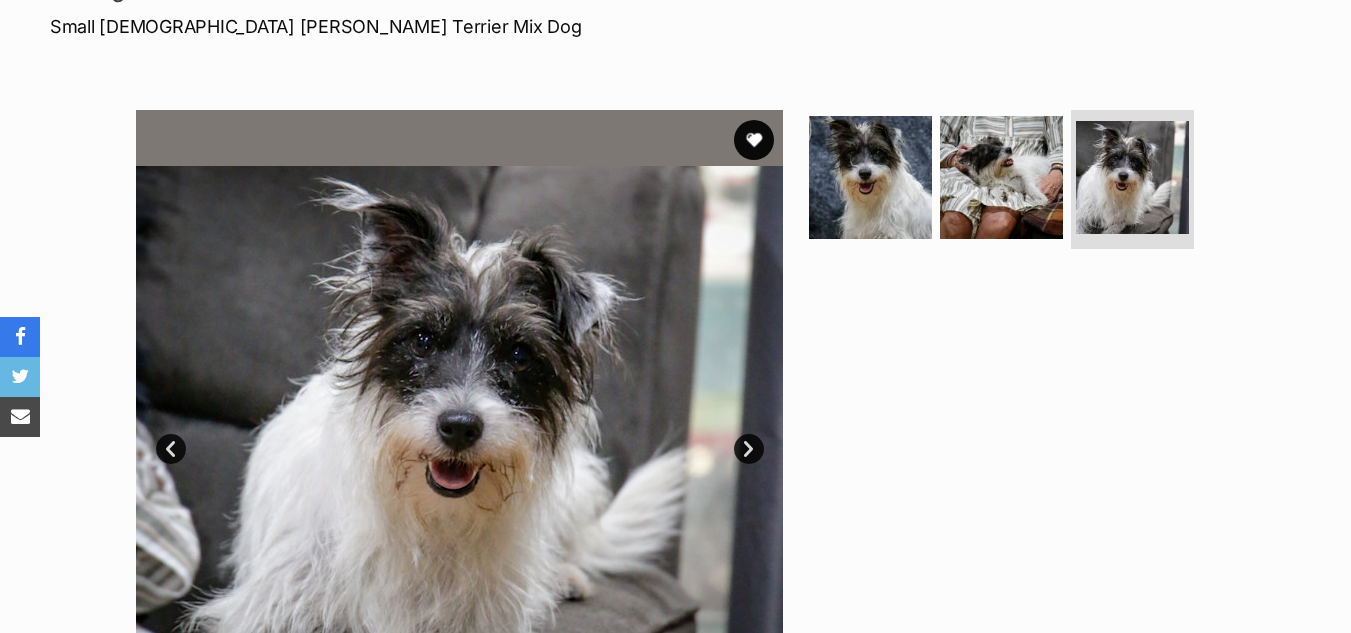 scroll, scrollTop: 0, scrollLeft: 0, axis: both 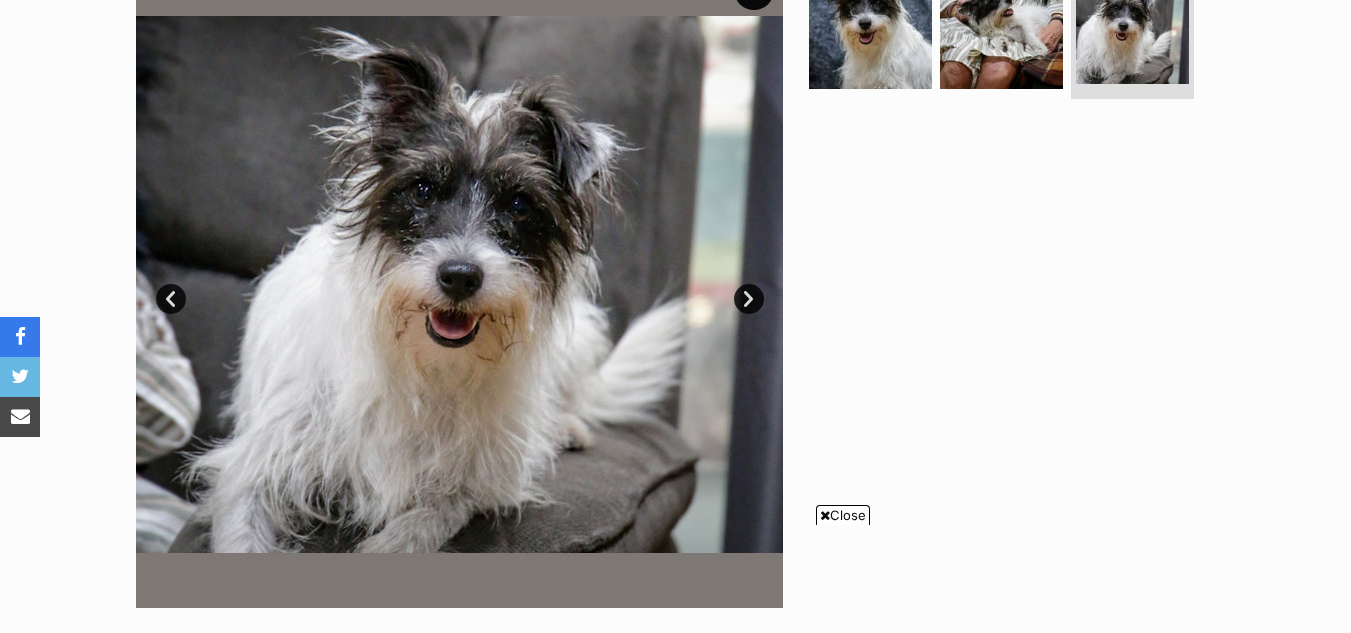 click on "Close" at bounding box center [843, 515] 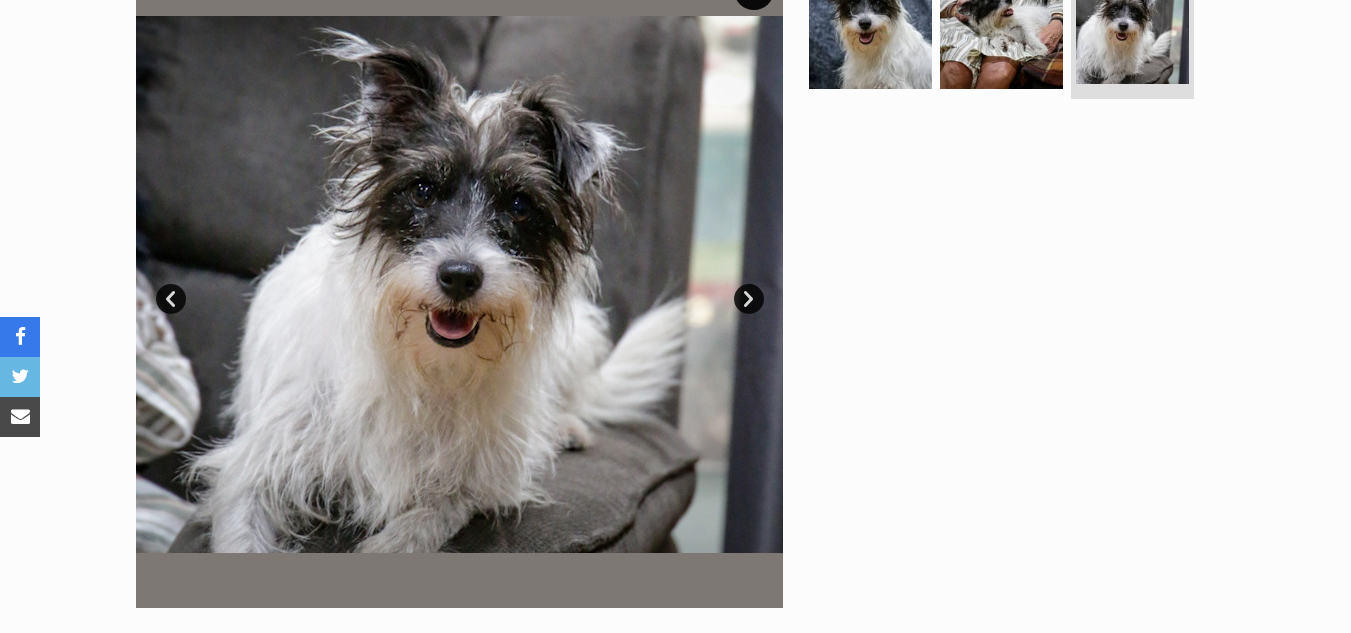 click on "Next" at bounding box center [749, 299] 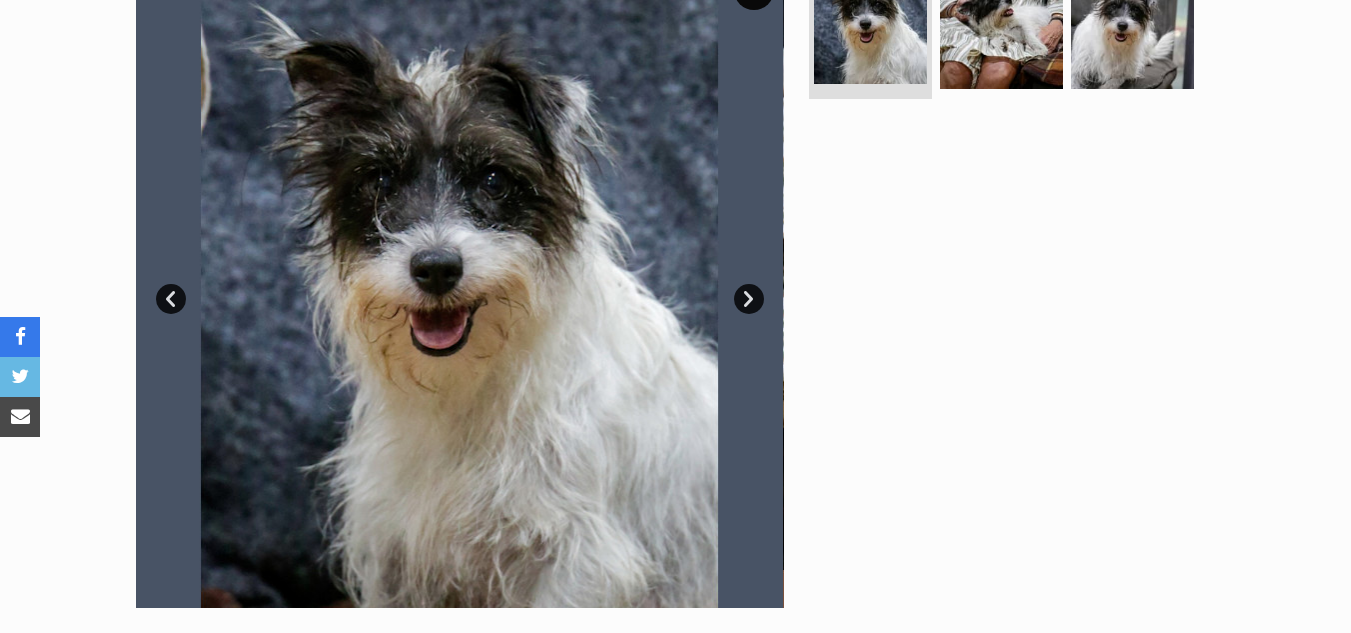 click on "Next" at bounding box center [749, 299] 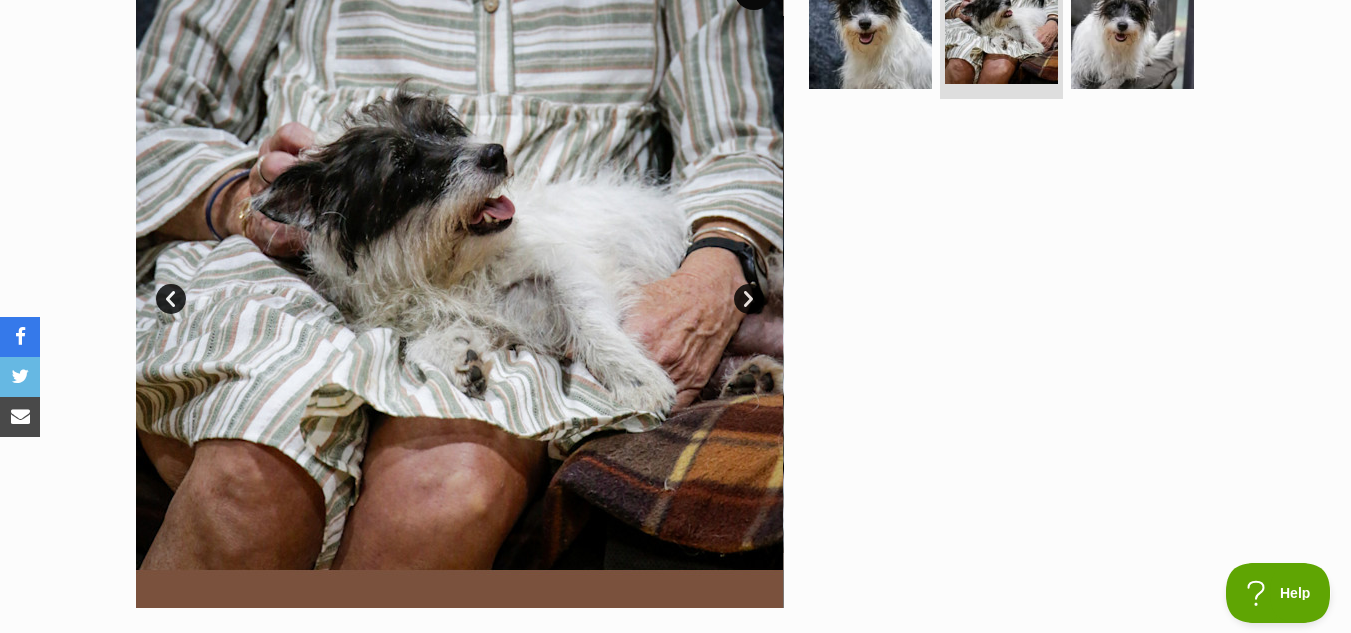 scroll, scrollTop: 0, scrollLeft: 0, axis: both 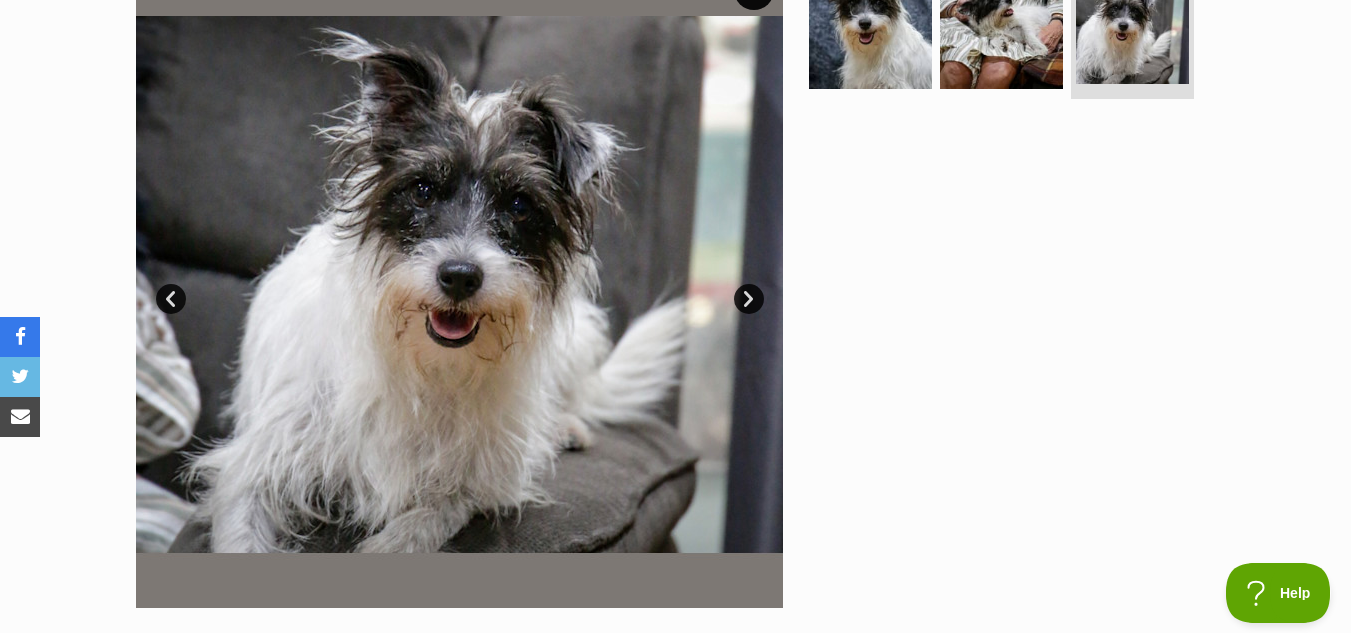 click on "Prev" at bounding box center (171, 299) 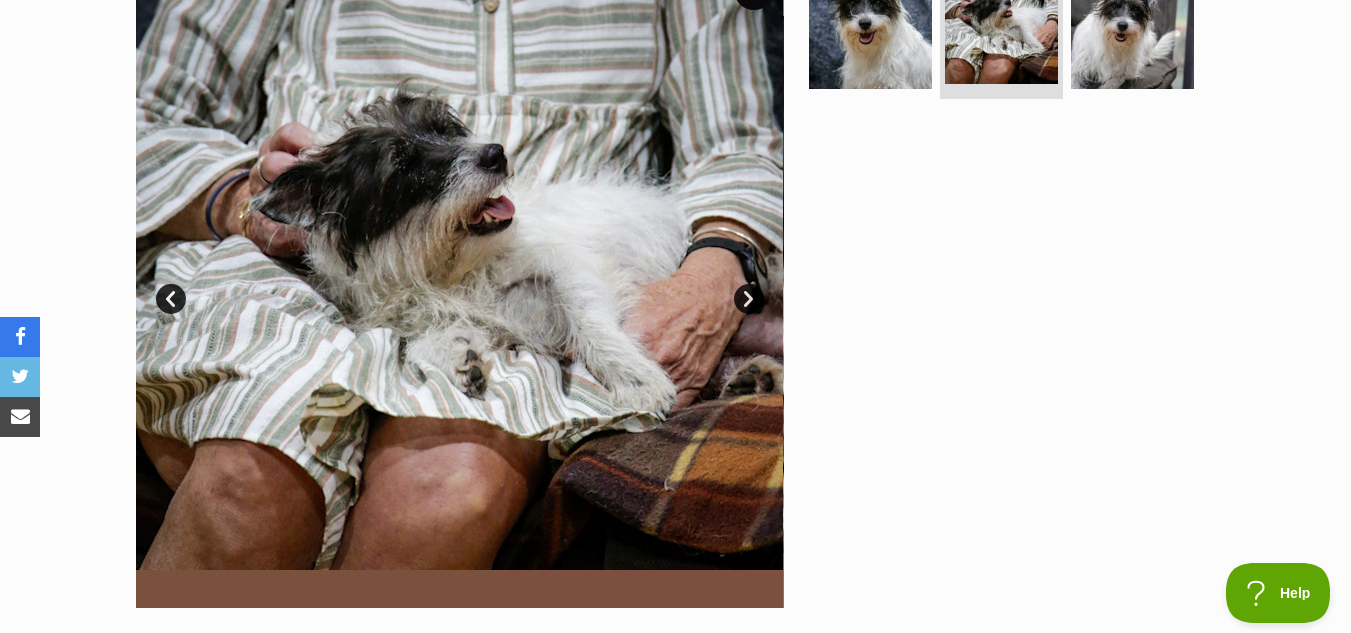 click on "Next" at bounding box center (749, 299) 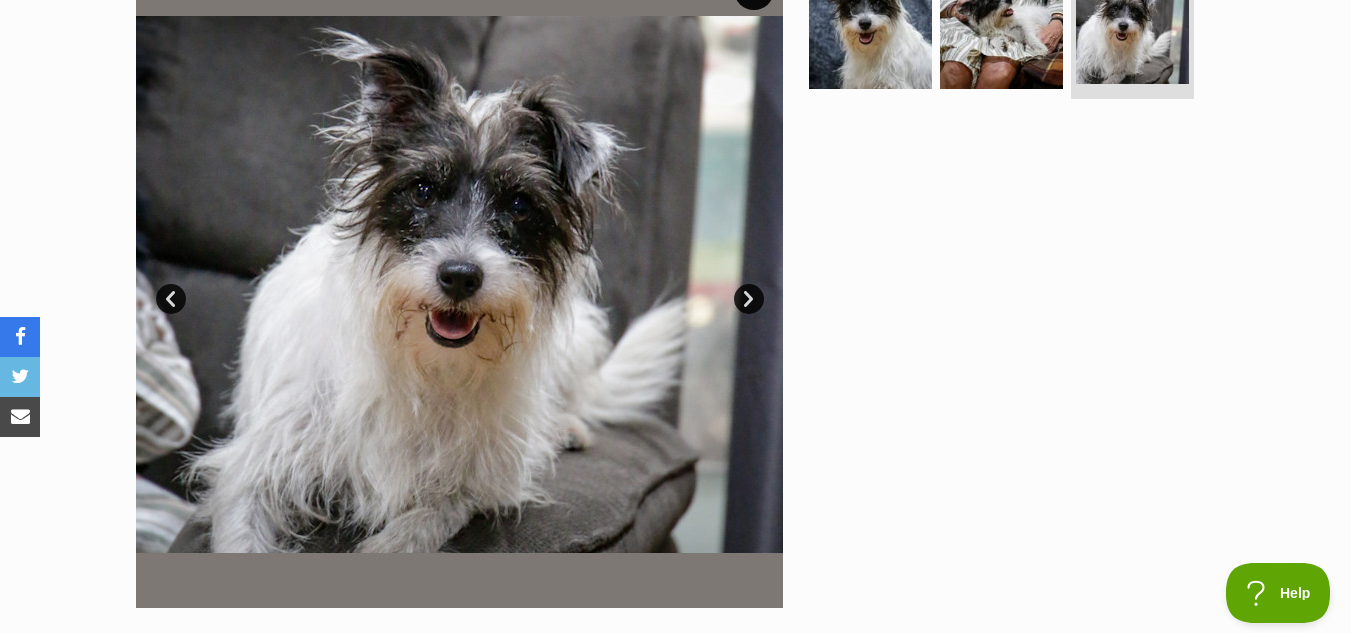 click on "Next" at bounding box center (749, 299) 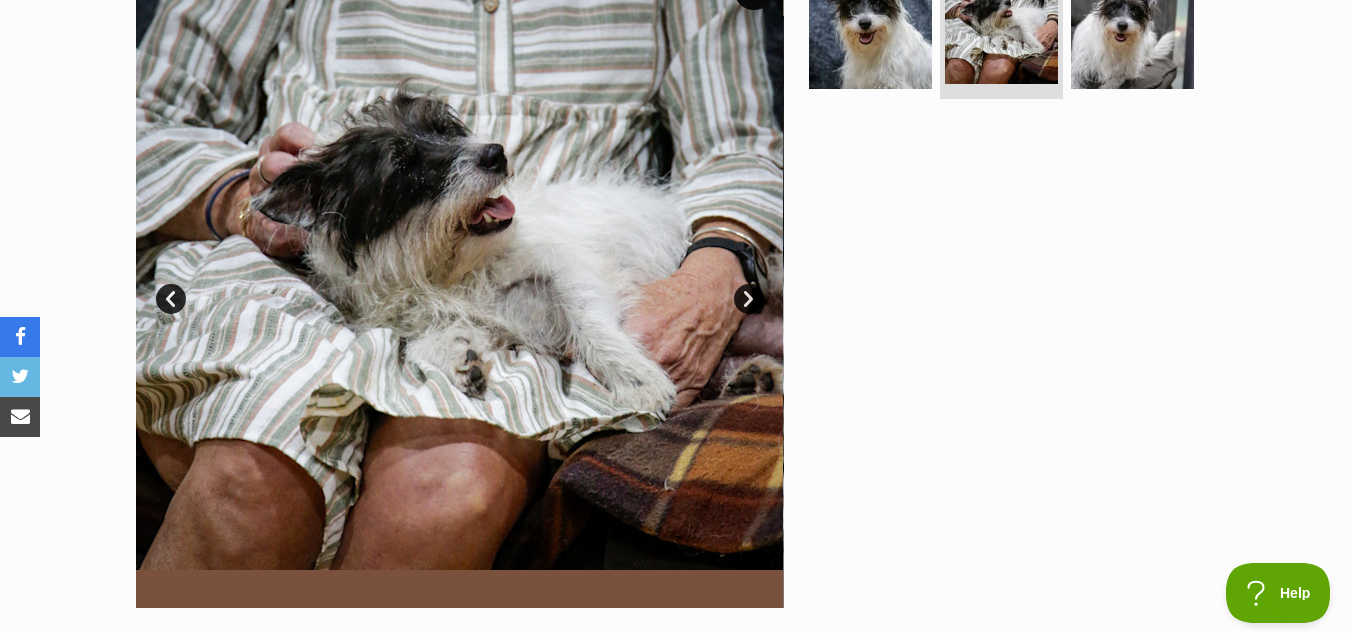 click on "Prev" at bounding box center (171, 299) 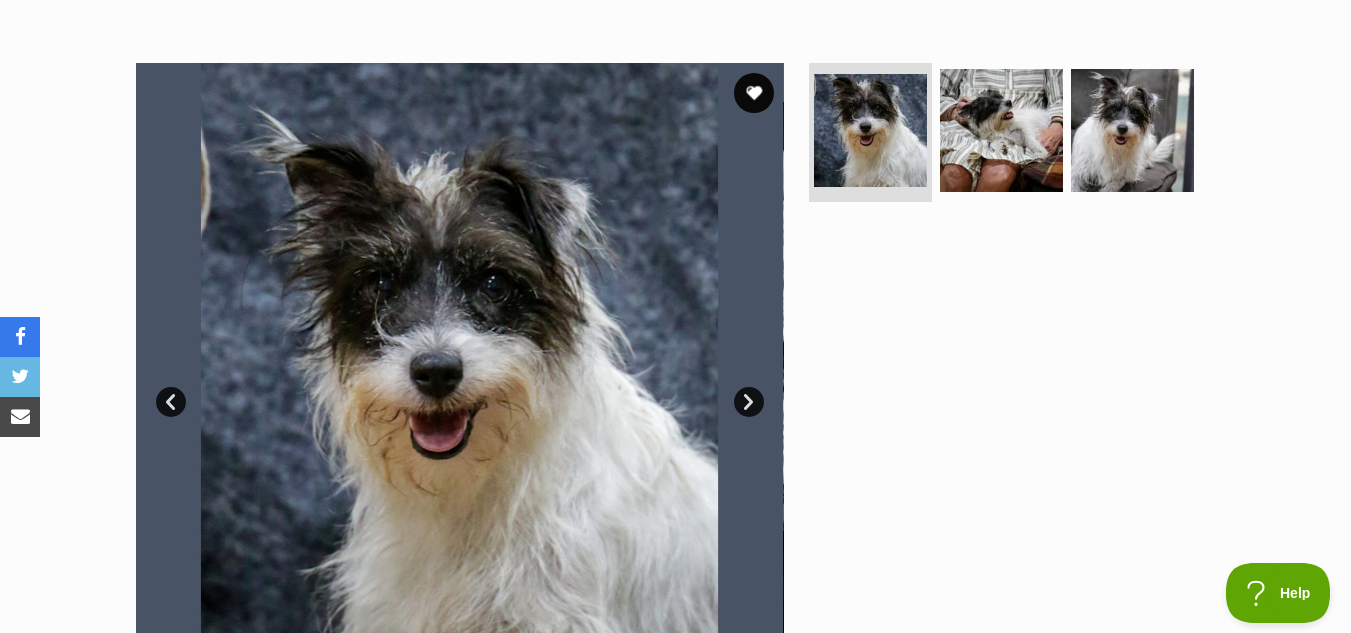 scroll, scrollTop: 264, scrollLeft: 0, axis: vertical 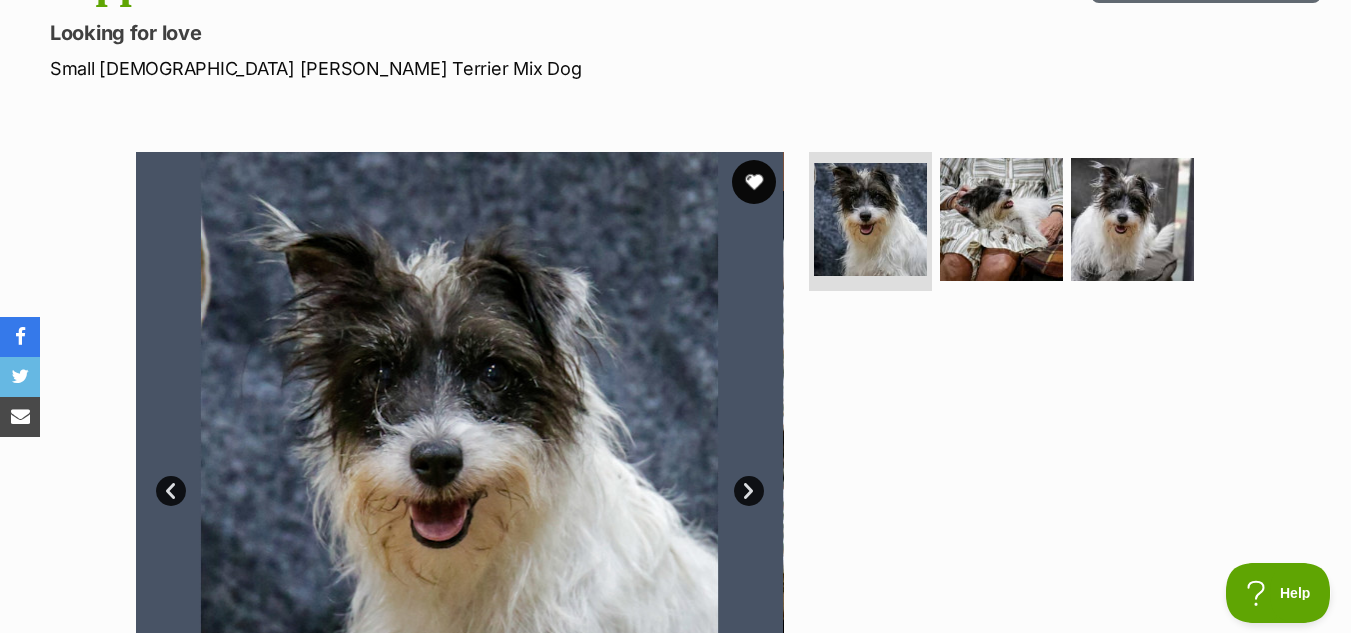 click at bounding box center [754, 182] 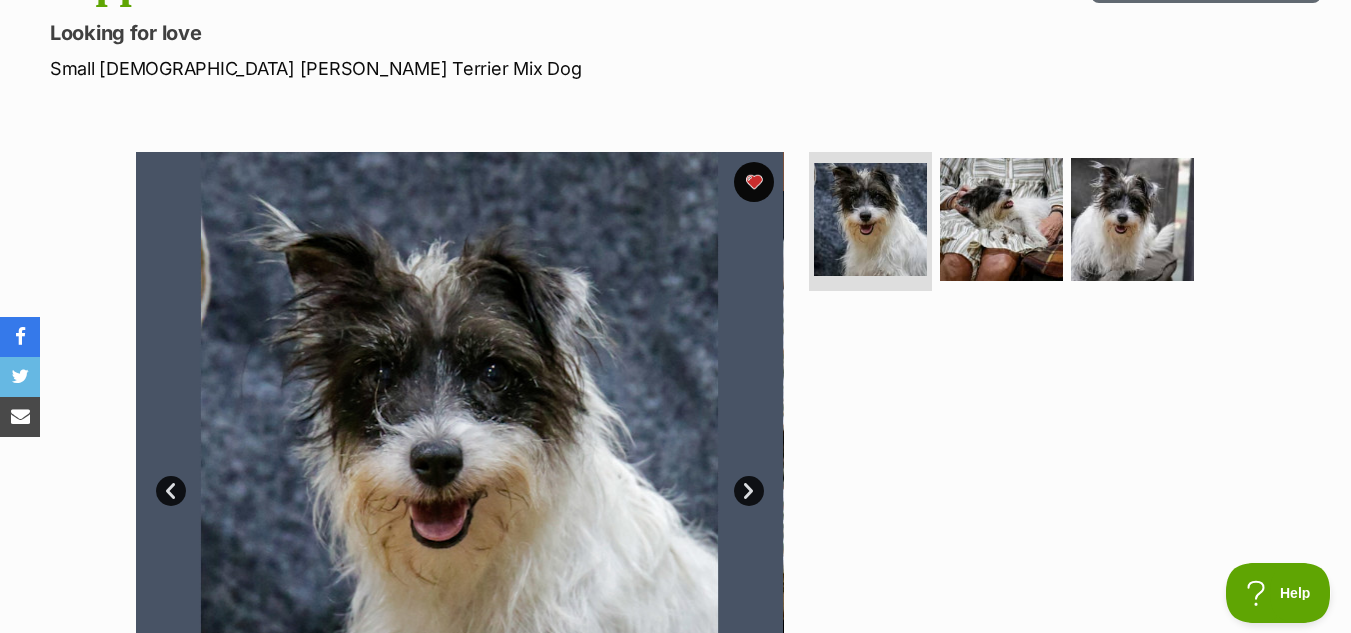 scroll, scrollTop: 0, scrollLeft: 0, axis: both 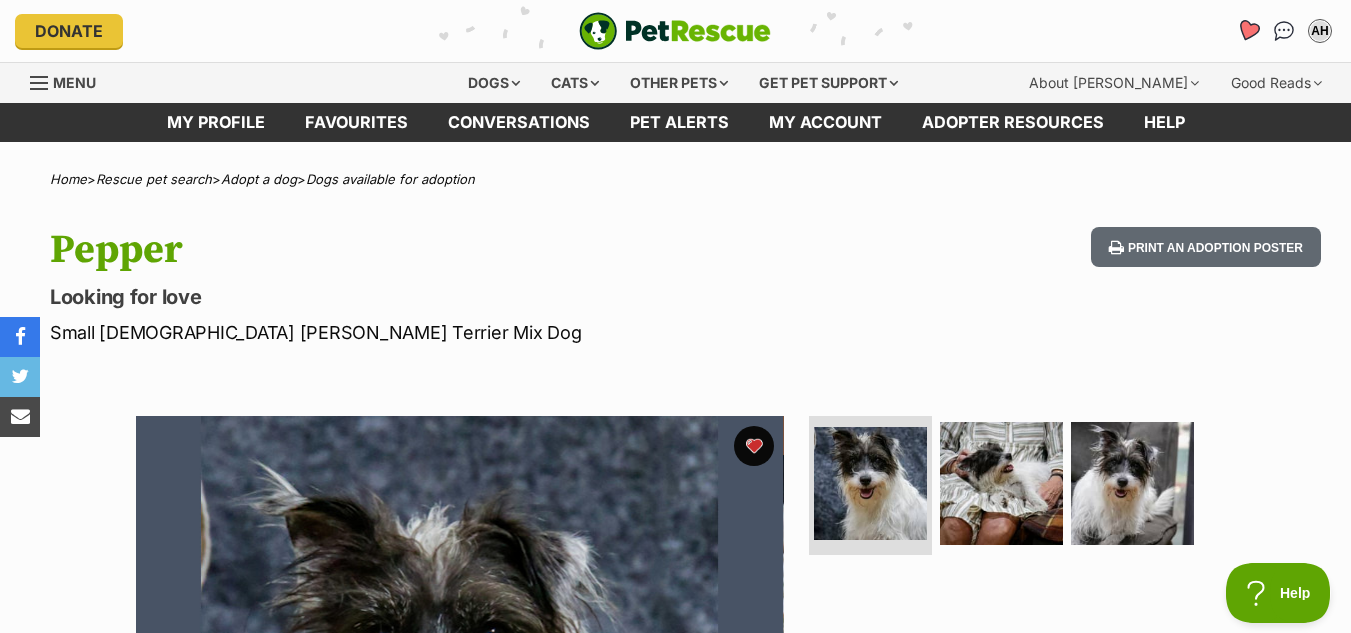 click 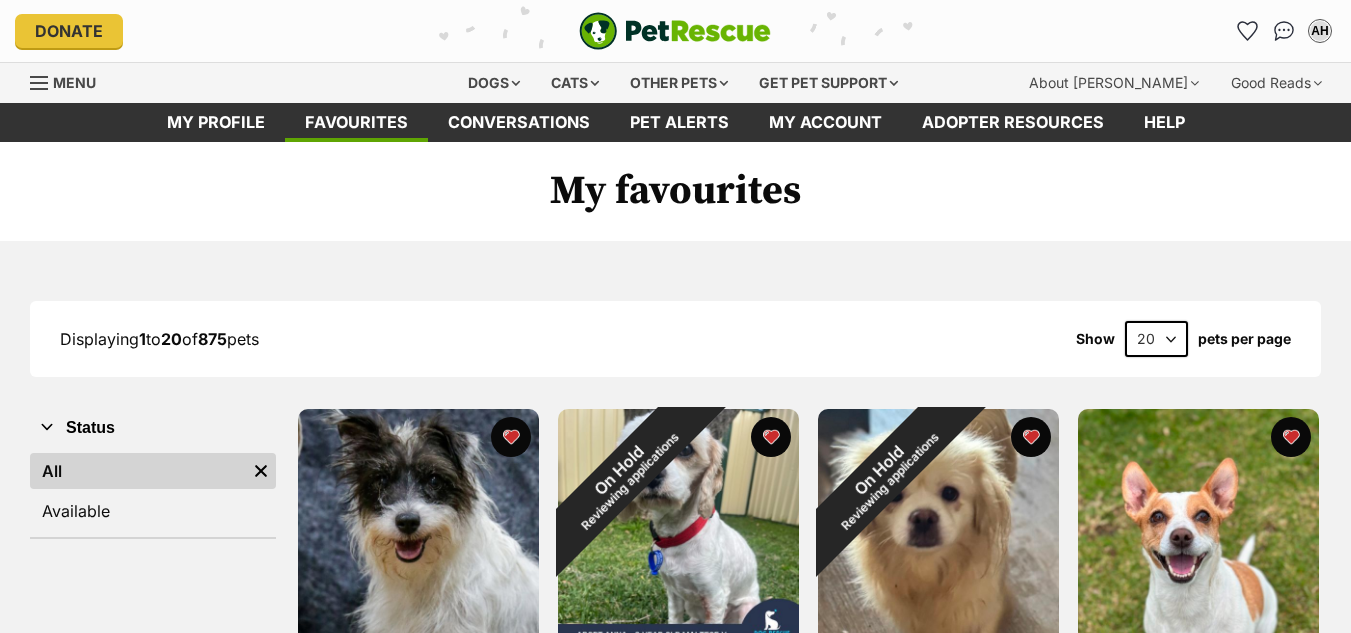 scroll, scrollTop: 0, scrollLeft: 0, axis: both 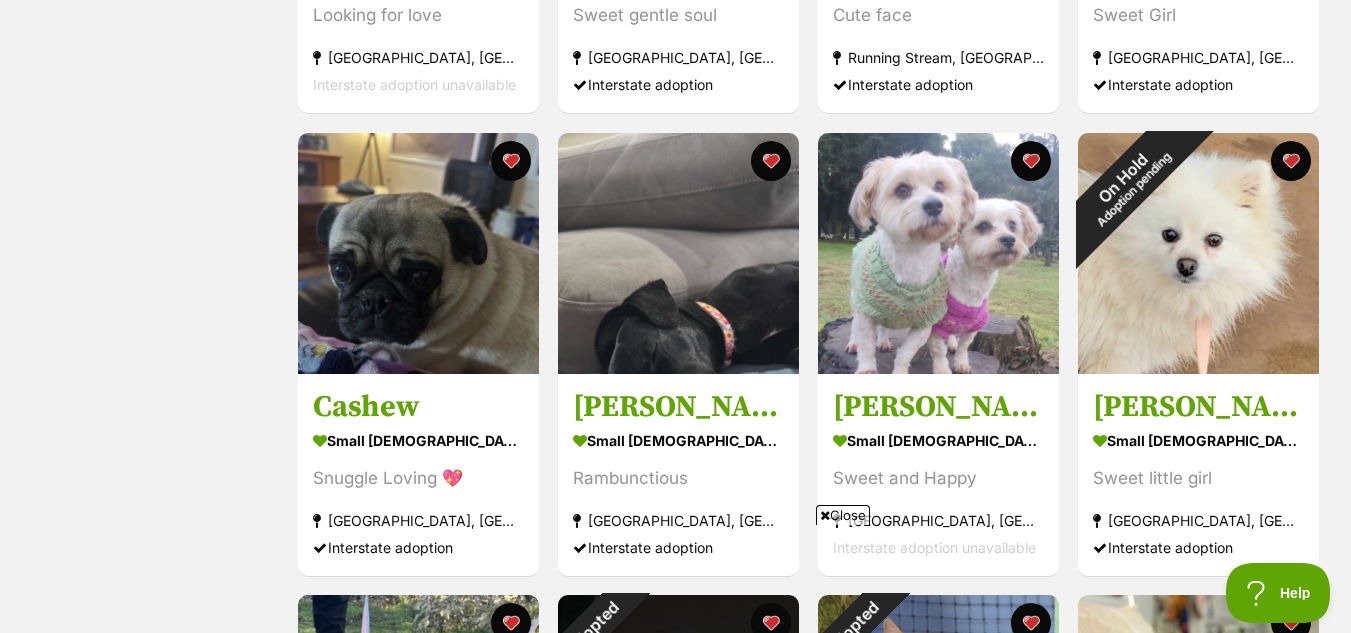 click on "Close" at bounding box center [843, 515] 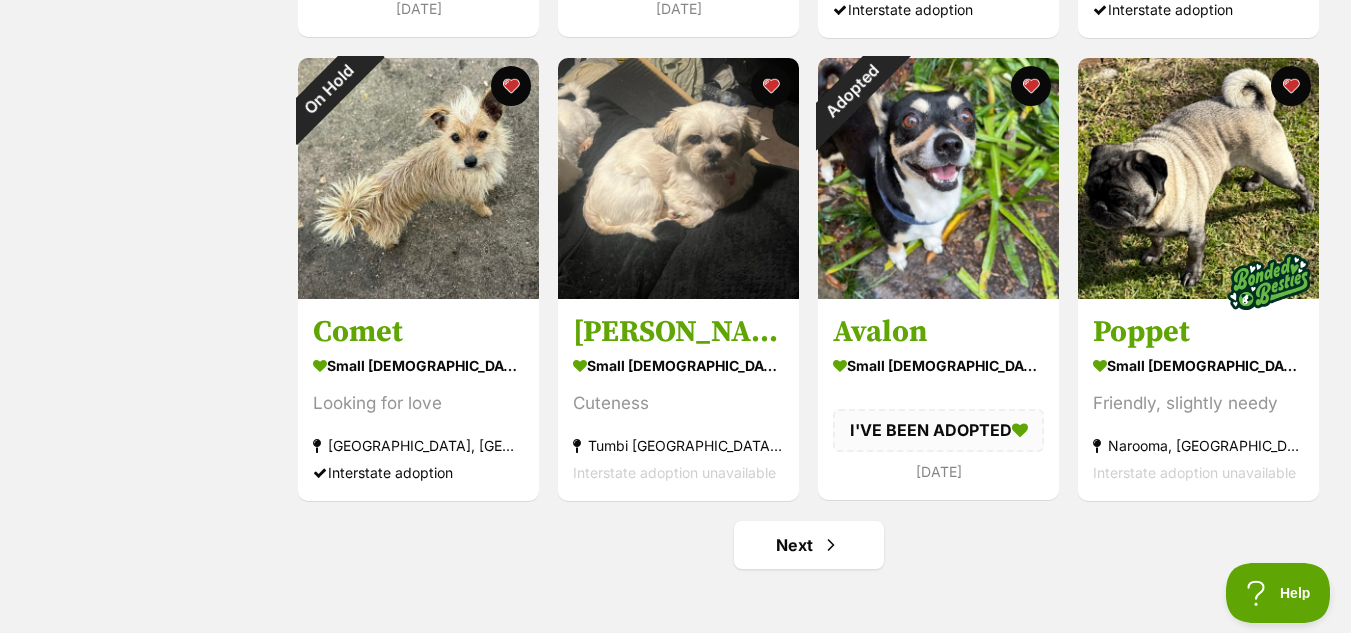 scroll, scrollTop: 2208, scrollLeft: 0, axis: vertical 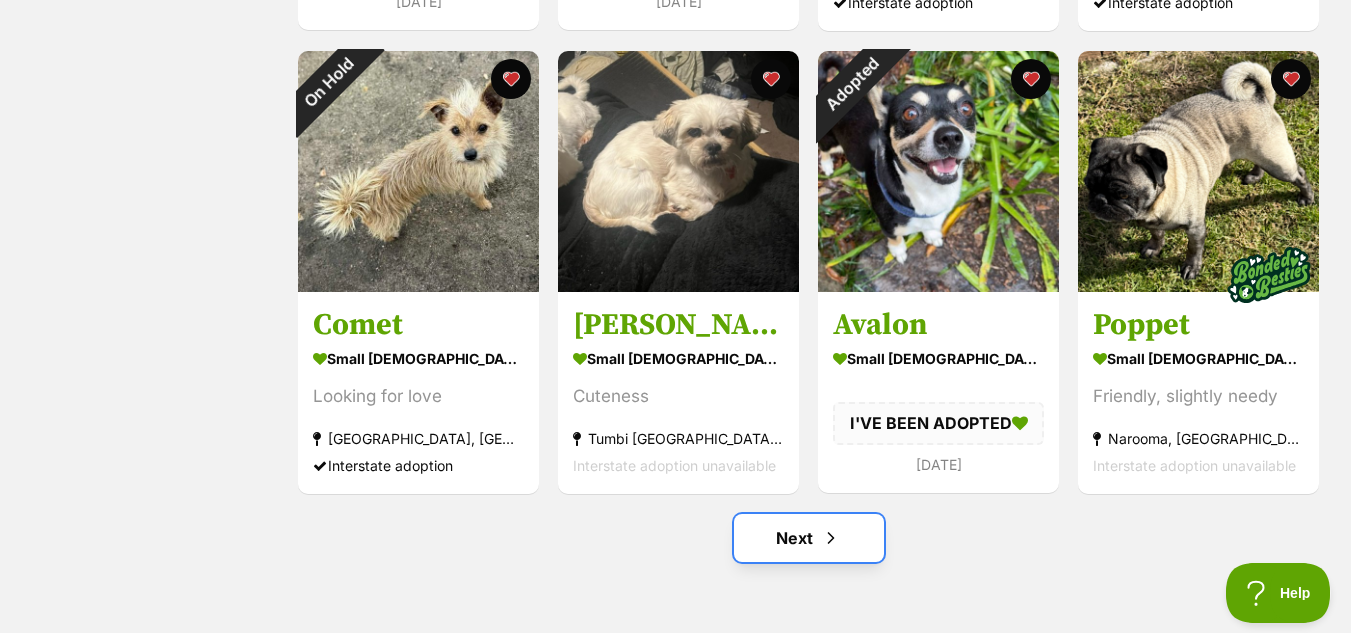 click on "Next" at bounding box center (809, 538) 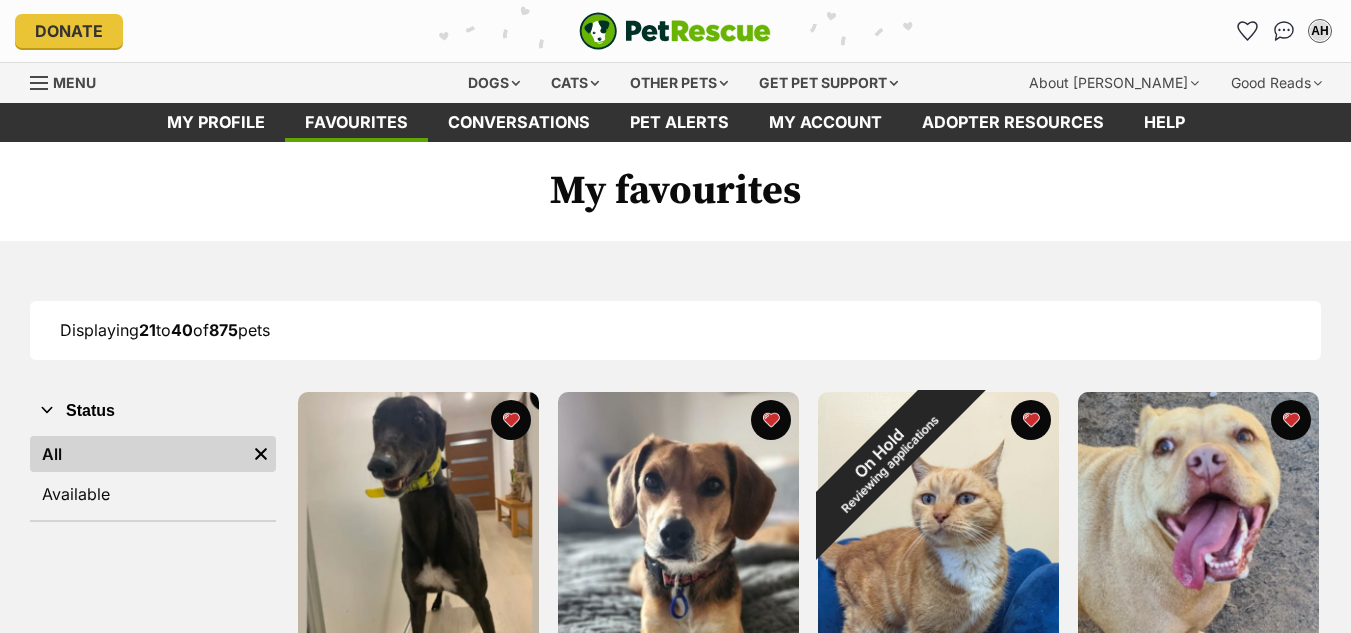 scroll, scrollTop: 0, scrollLeft: 0, axis: both 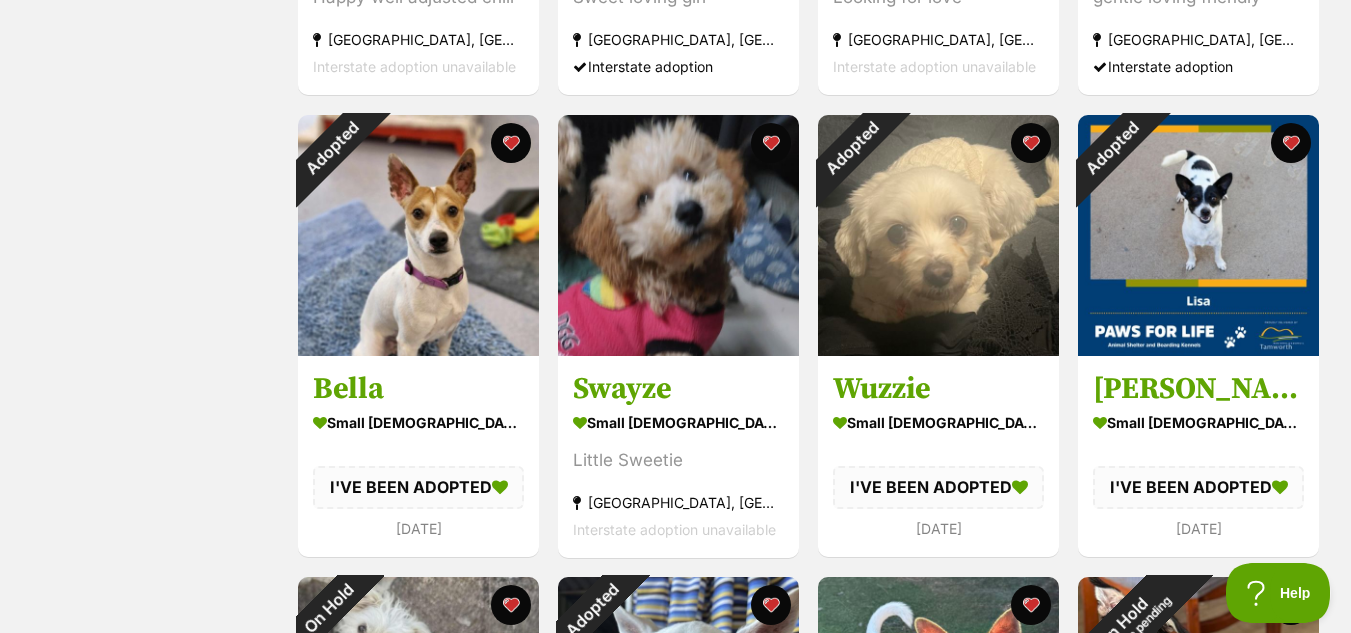 drag, startPoint x: 1358, startPoint y: 77, endPoint x: 1306, endPoint y: 13, distance: 82.46211 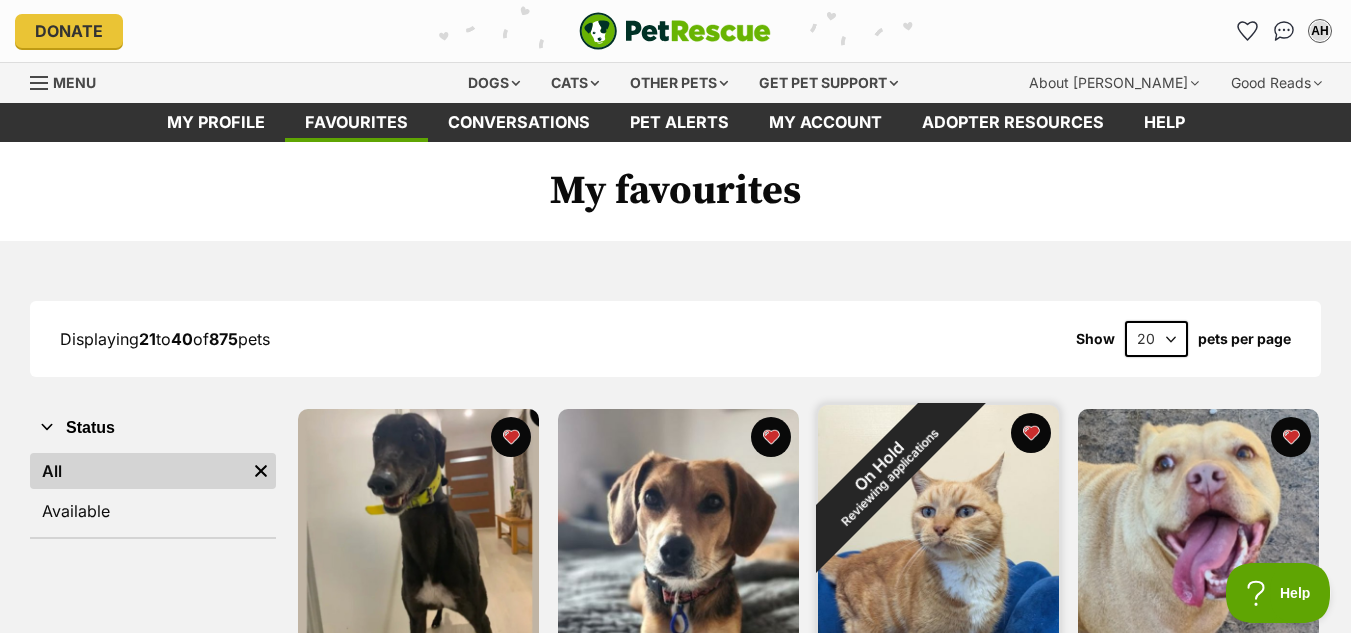 click on "On Hold Reviewing applications" at bounding box center (884, 471) 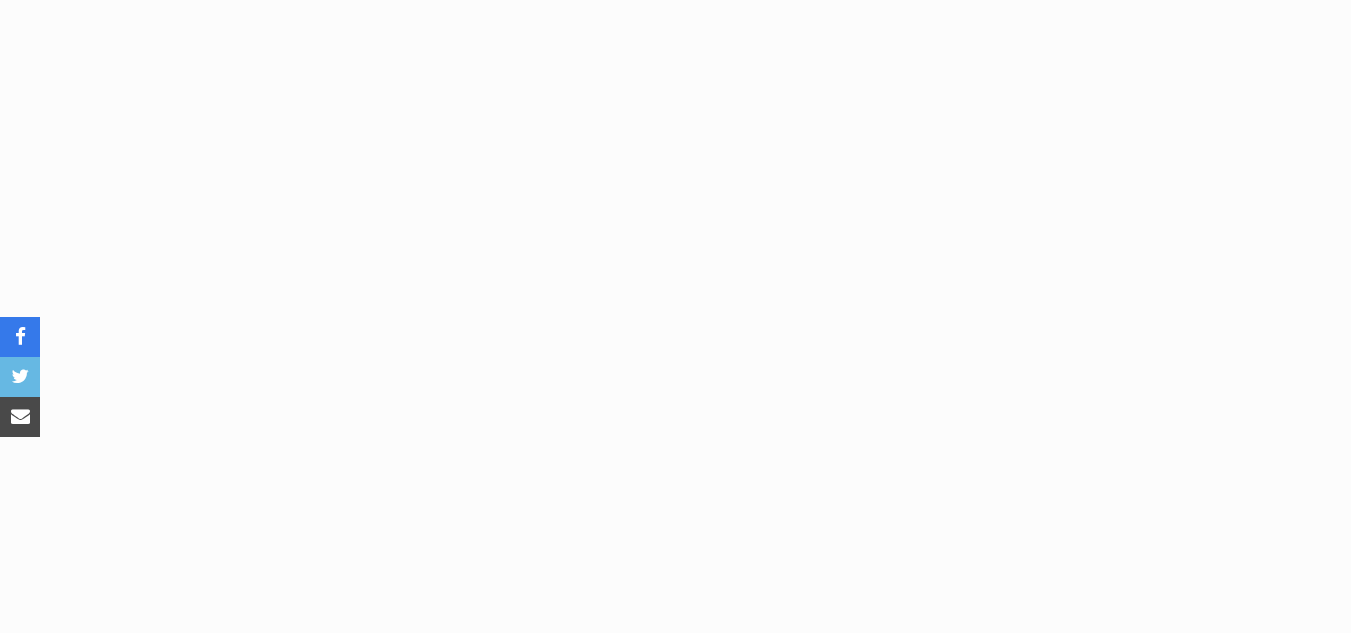 scroll, scrollTop: 1017, scrollLeft: 0, axis: vertical 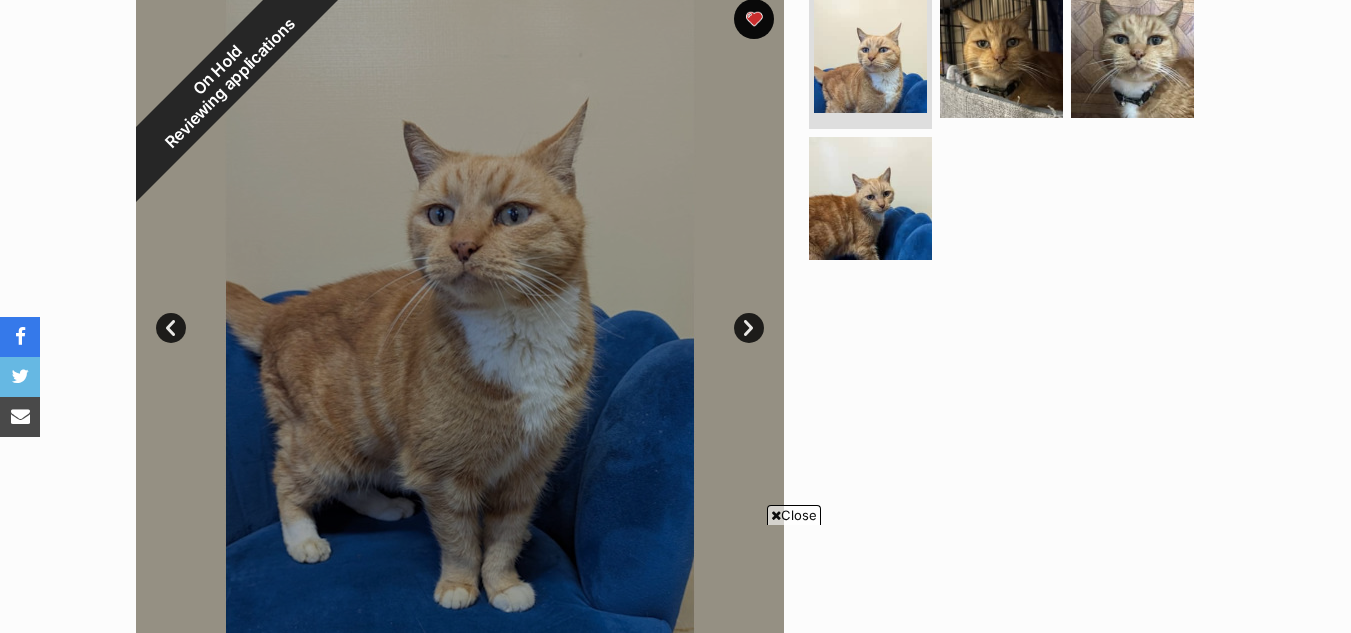click on "Close" at bounding box center [794, 515] 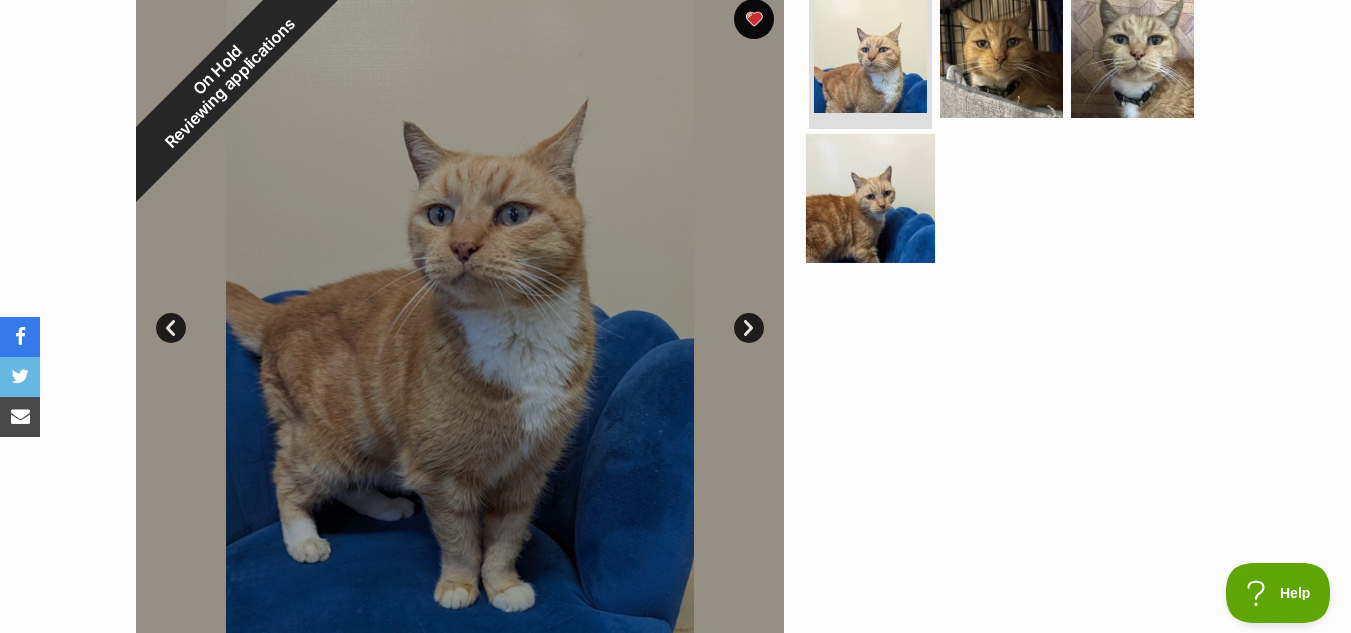 scroll, scrollTop: 0, scrollLeft: 0, axis: both 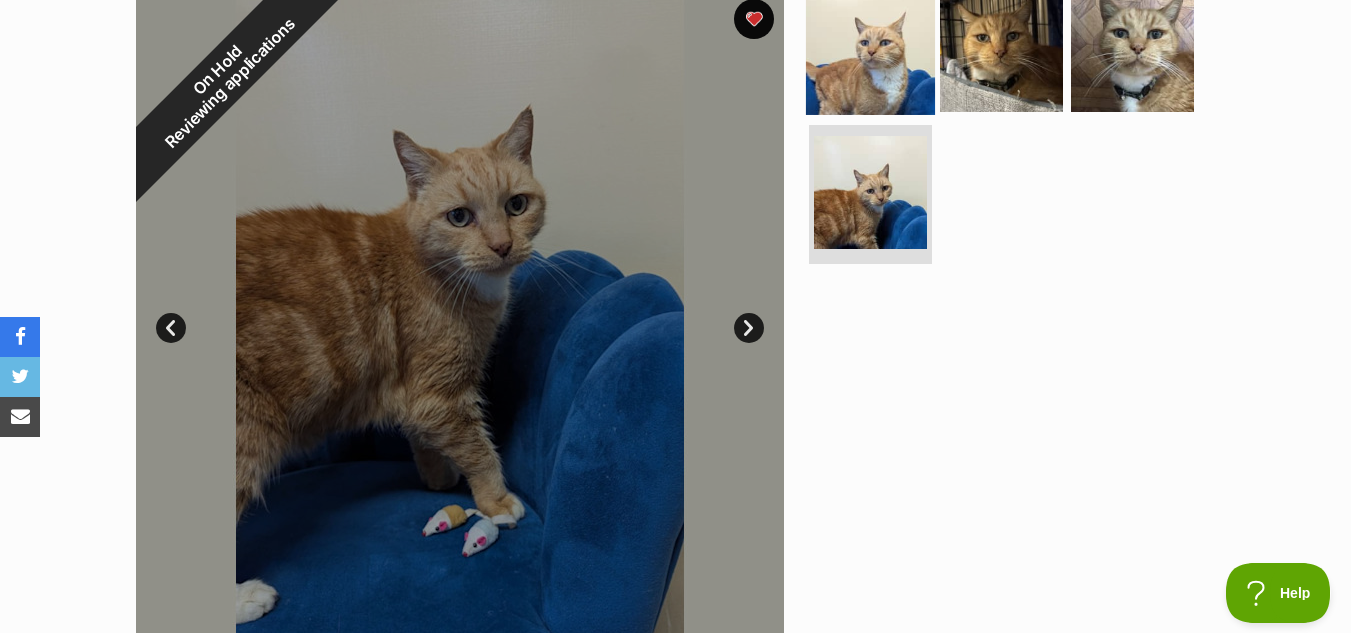 click at bounding box center [870, 50] 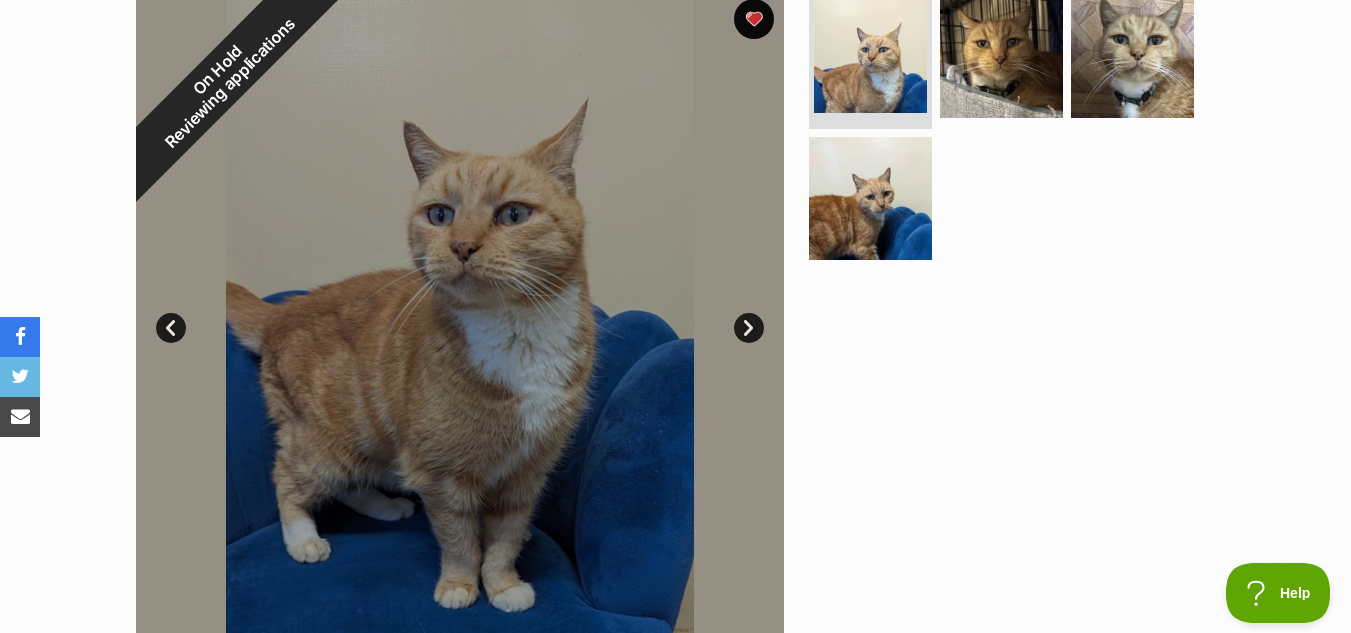 click on "Next" at bounding box center (749, 328) 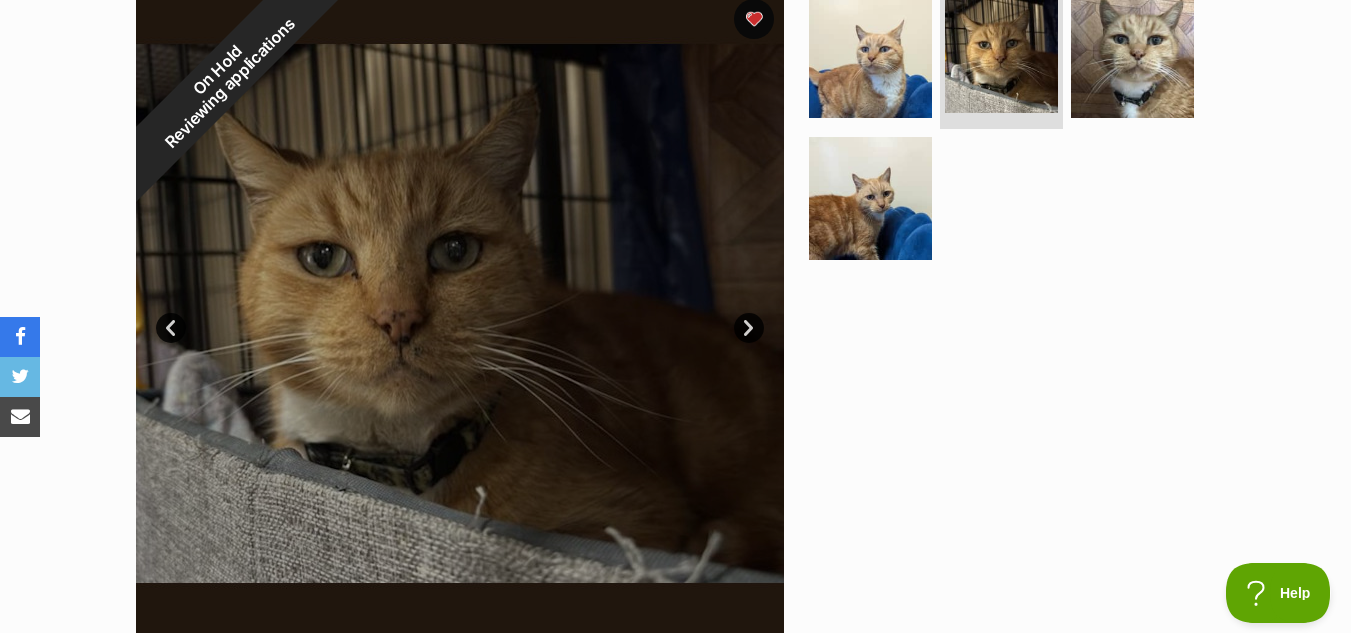 click on "Next" at bounding box center (749, 328) 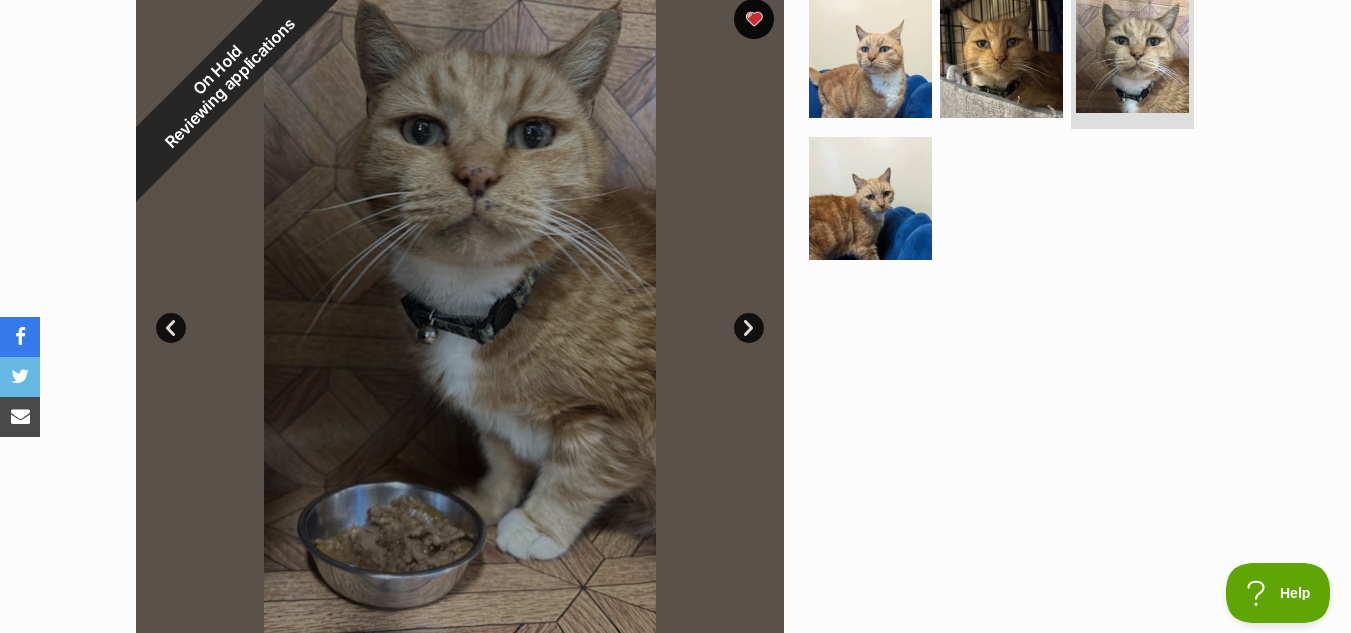 click on "Next" at bounding box center (749, 328) 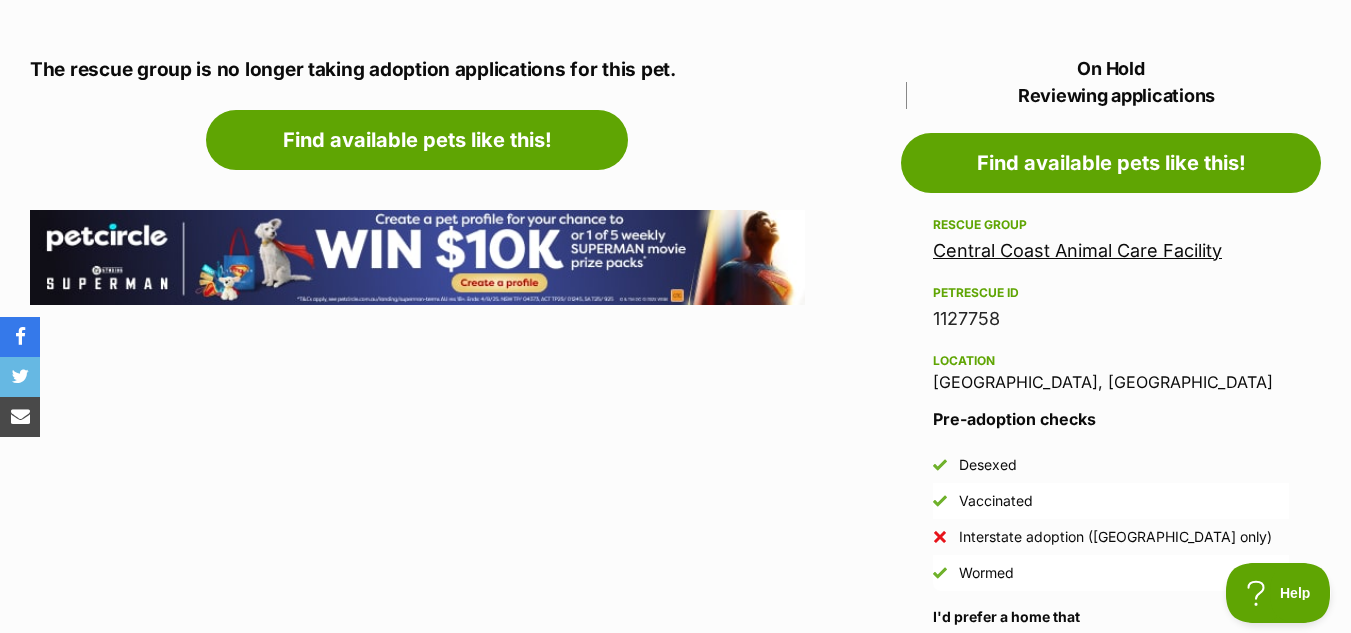scroll, scrollTop: 1045, scrollLeft: 0, axis: vertical 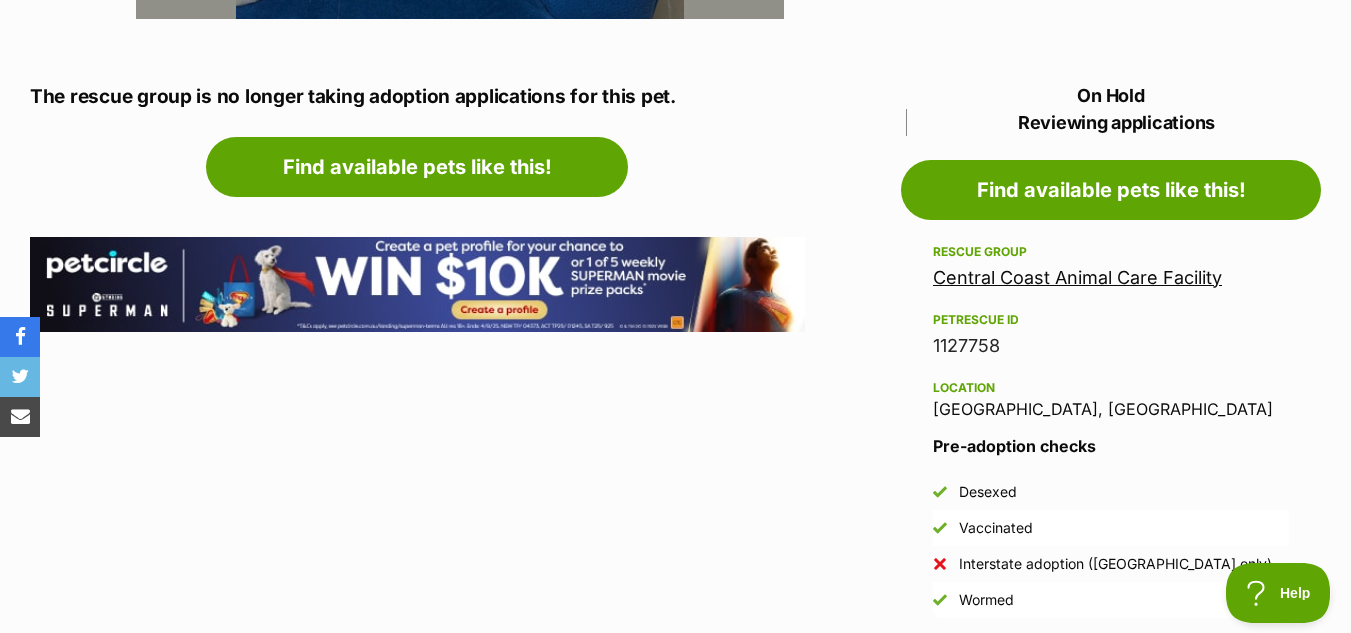 click on "Central Coast Animal Care Facility" at bounding box center [1077, 277] 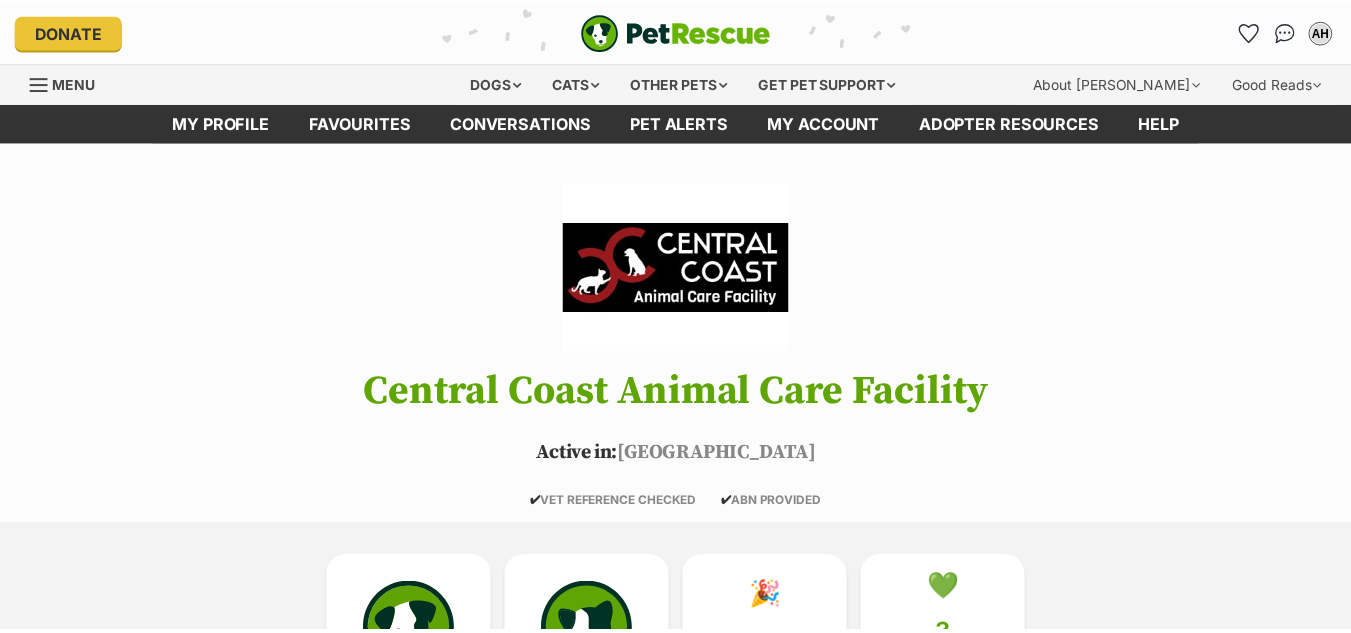 scroll, scrollTop: 0, scrollLeft: 0, axis: both 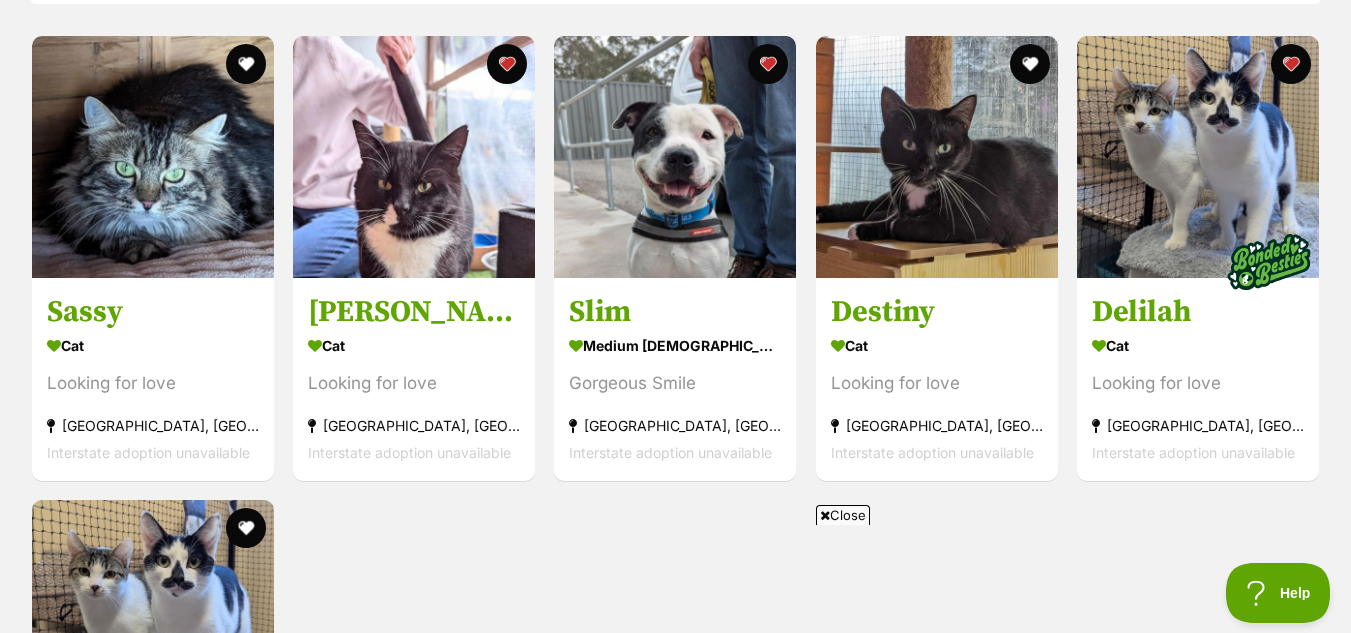 drag, startPoint x: 1364, startPoint y: 69, endPoint x: 1365, endPoint y: 369, distance: 300.00168 